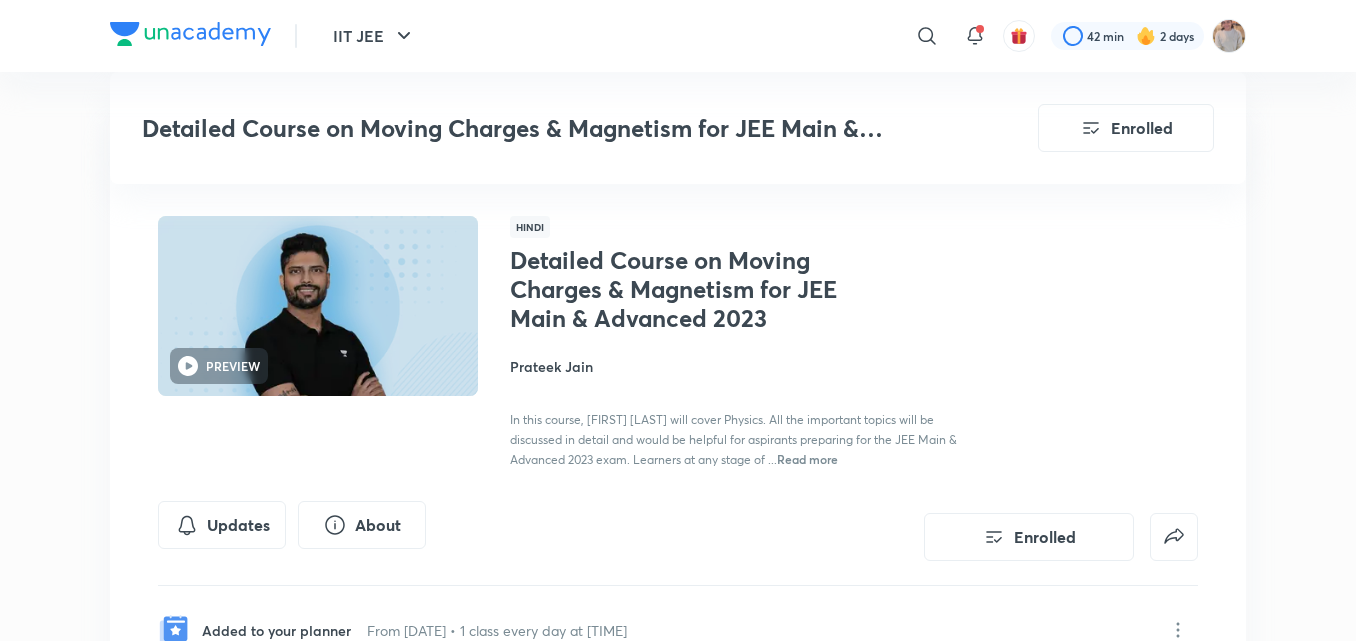 scroll, scrollTop: 1034, scrollLeft: 0, axis: vertical 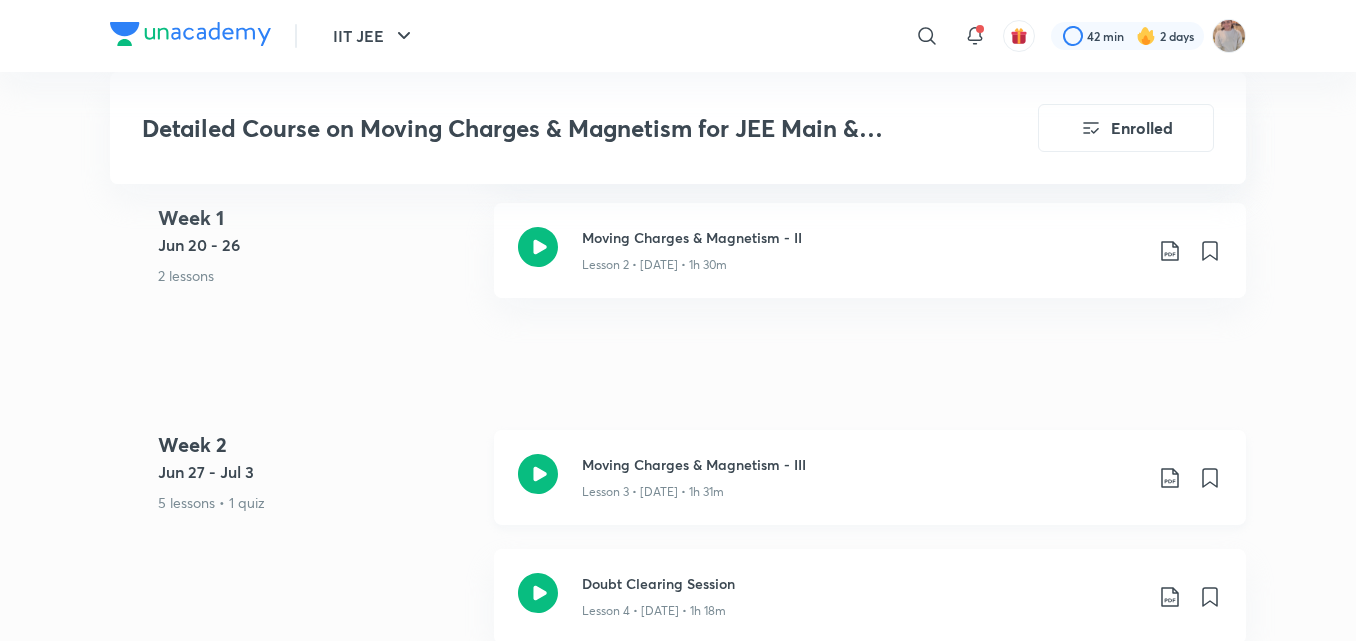 click on "Lesson 3  •  Jun 27  •  1h 31m" at bounding box center [862, 488] 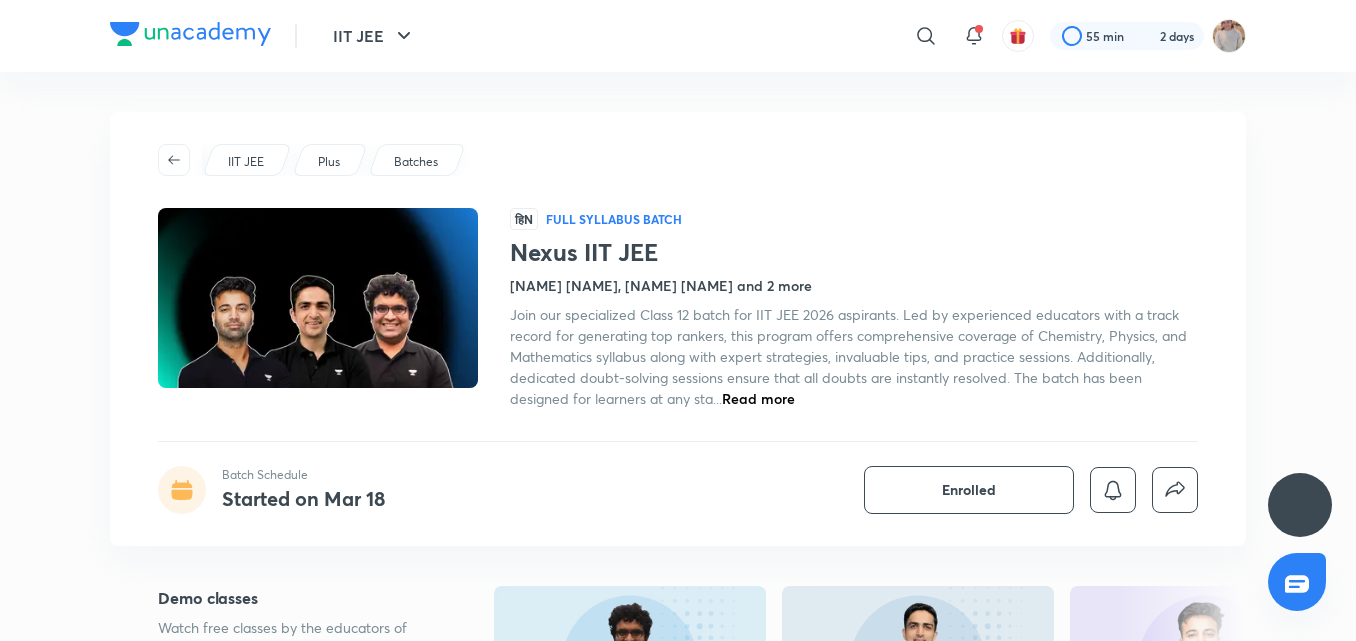scroll, scrollTop: 0, scrollLeft: 0, axis: both 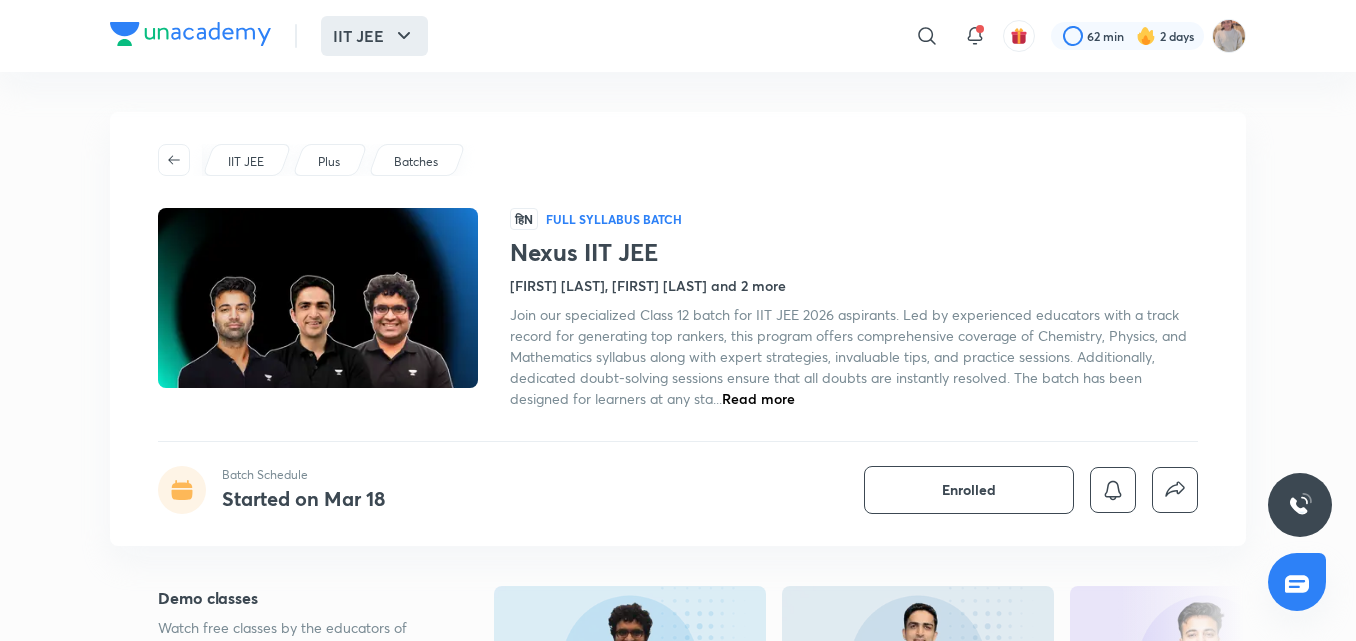 click on "IIT JEE" at bounding box center [374, 36] 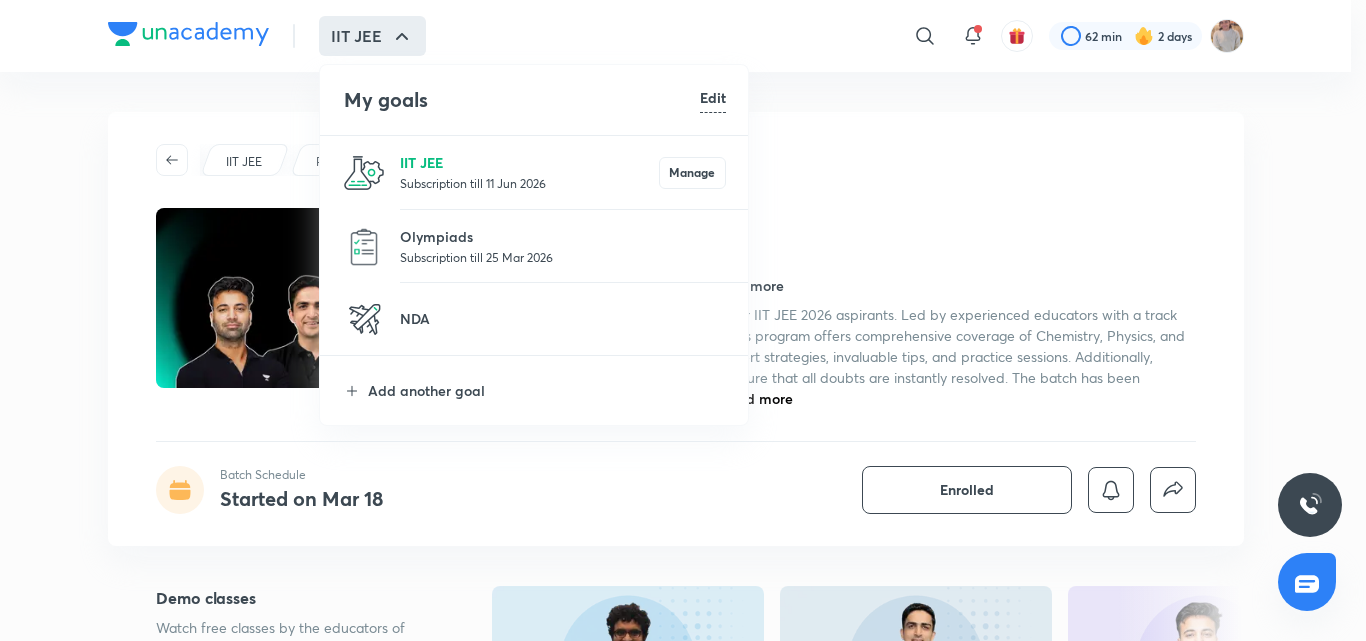 click on "IIT JEE" at bounding box center (529, 162) 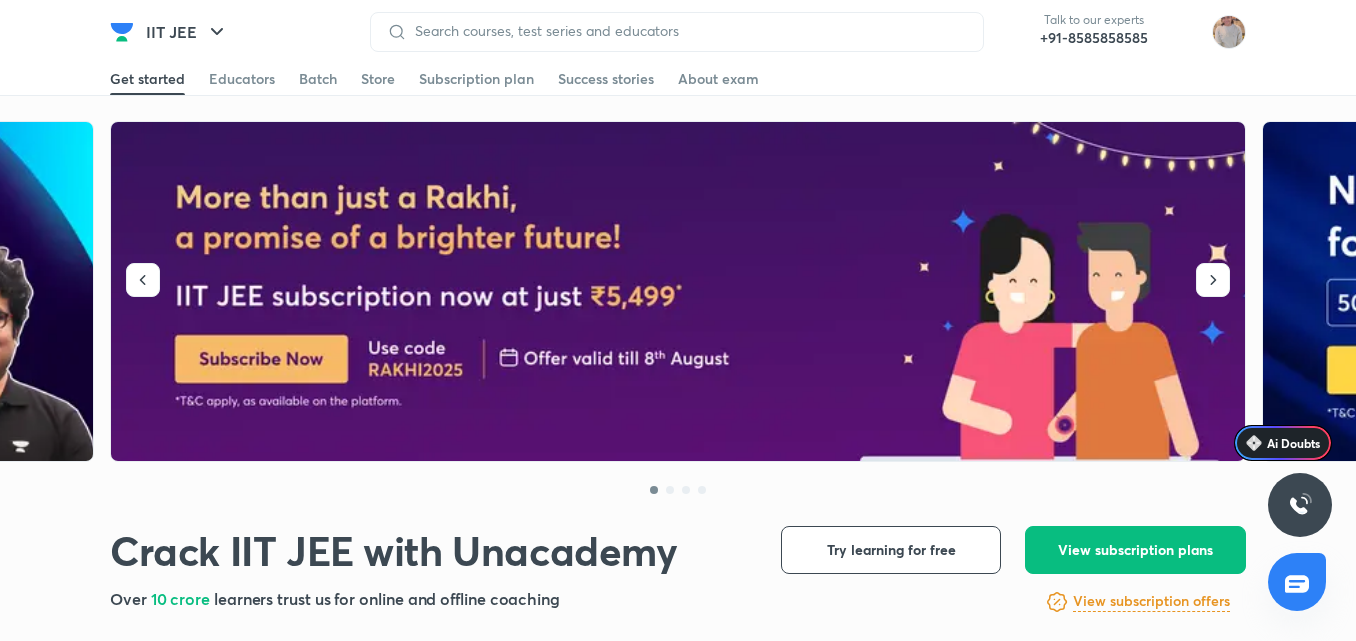 click at bounding box center (679, 292) 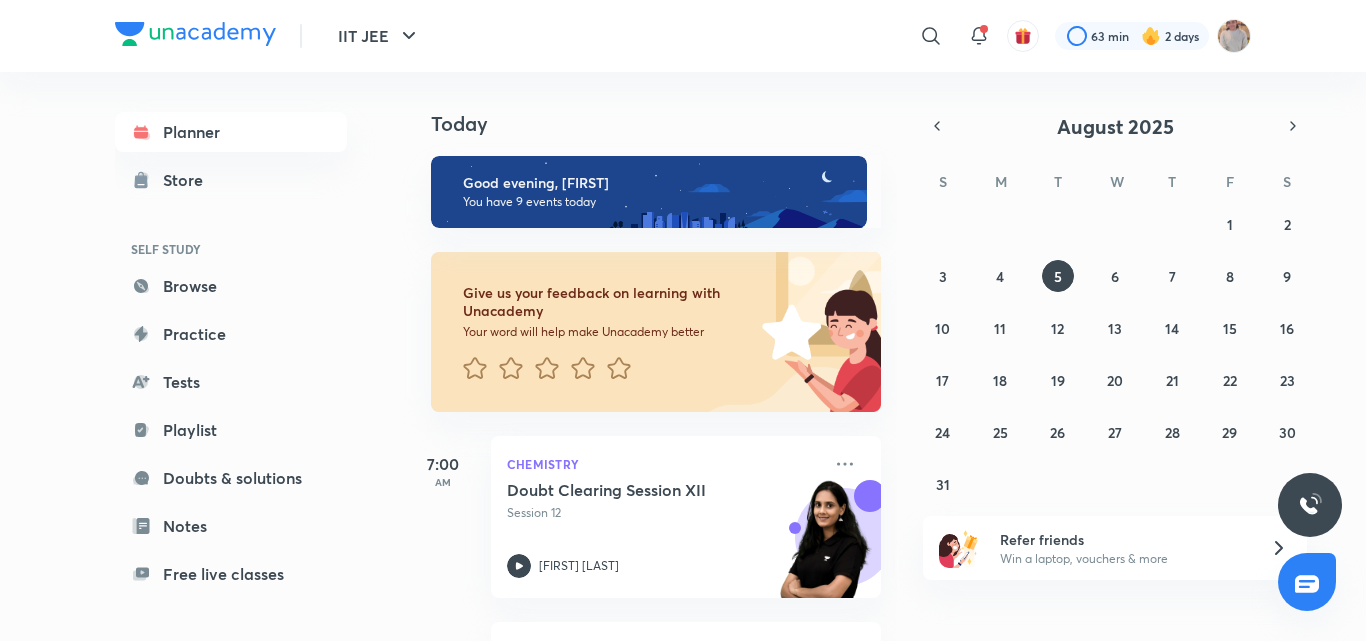 click on "Planner Store SELF STUDY Browse Practice Tests Playlist Doubts & solutions Notes Free live classes ME Enrollments Saved" at bounding box center [231, 430] 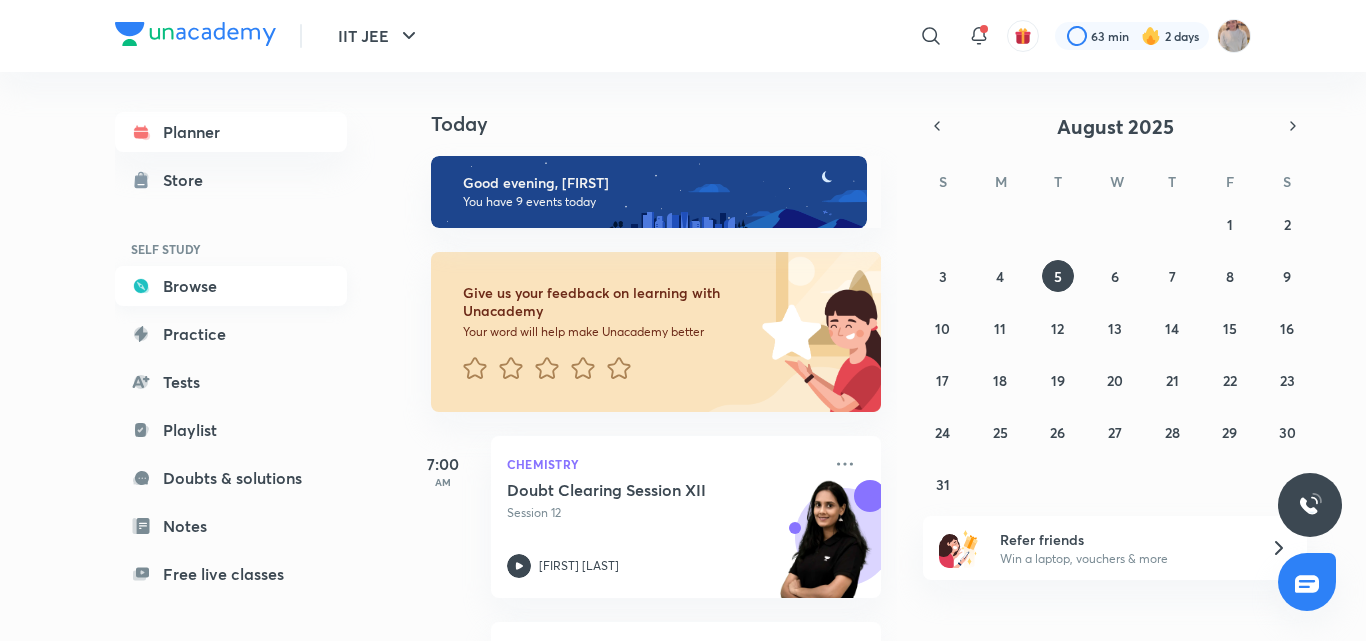 click on "Browse" at bounding box center [231, 286] 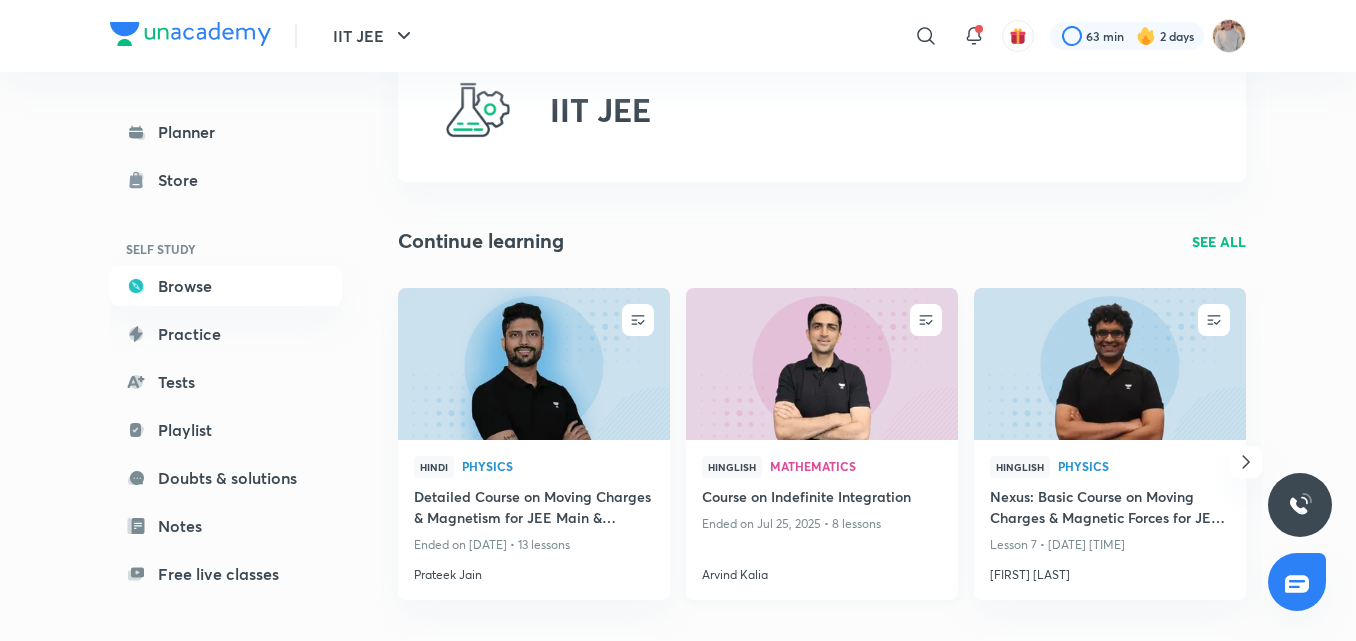 scroll, scrollTop: 75, scrollLeft: 0, axis: vertical 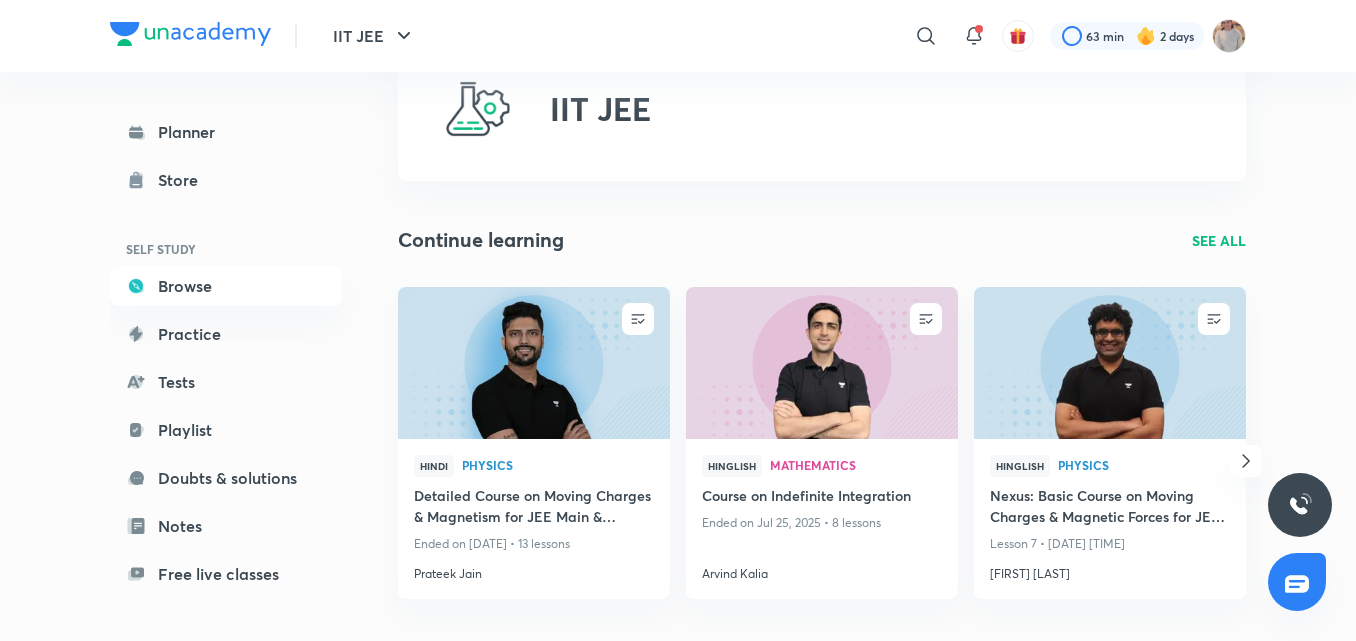 click at bounding box center (1246, 461) 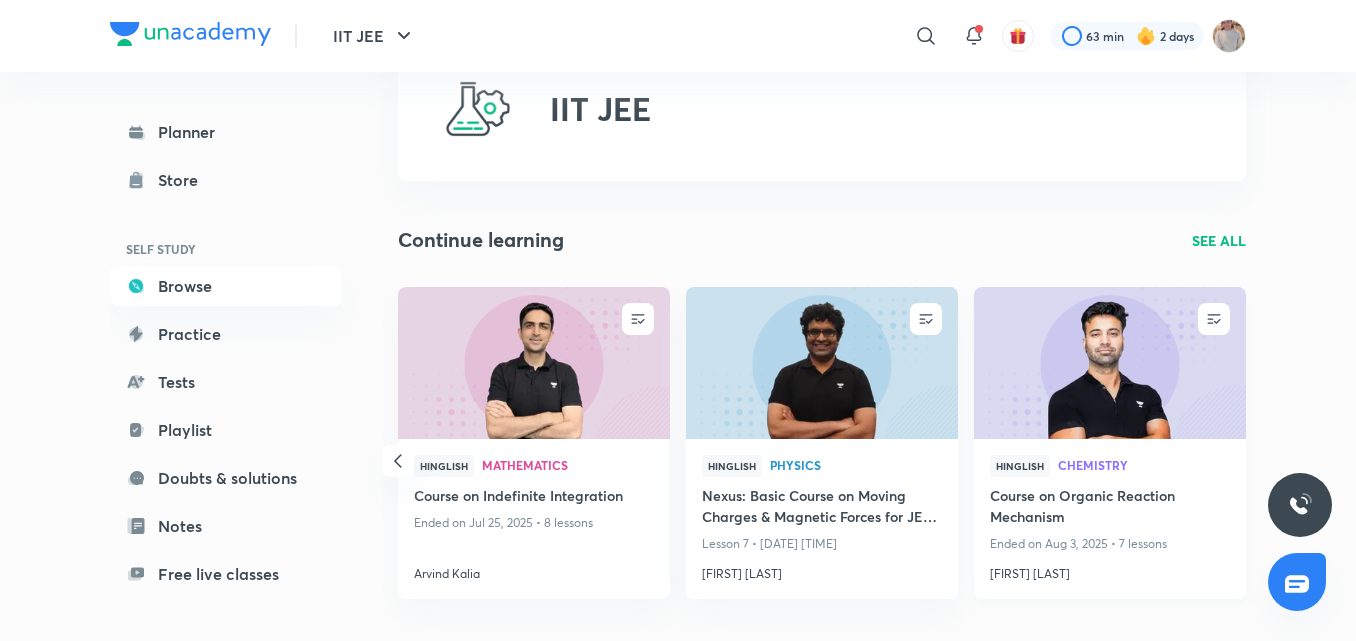 click at bounding box center [1109, 362] 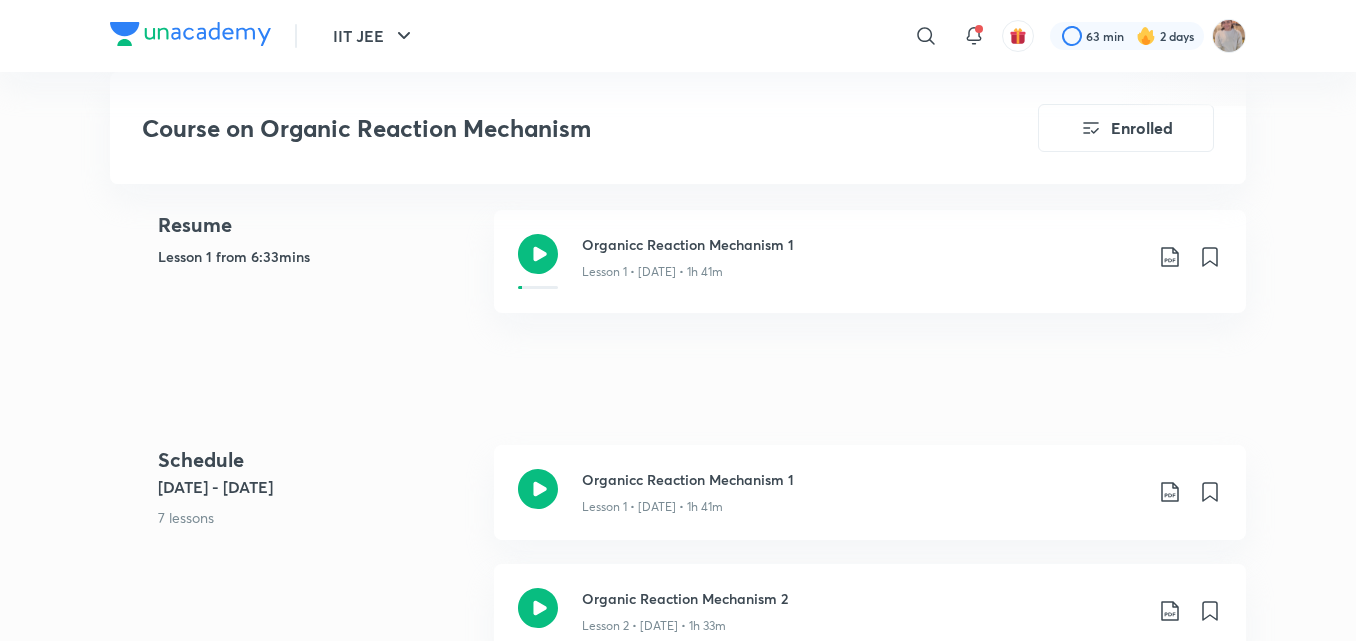 scroll, scrollTop: 940, scrollLeft: 0, axis: vertical 